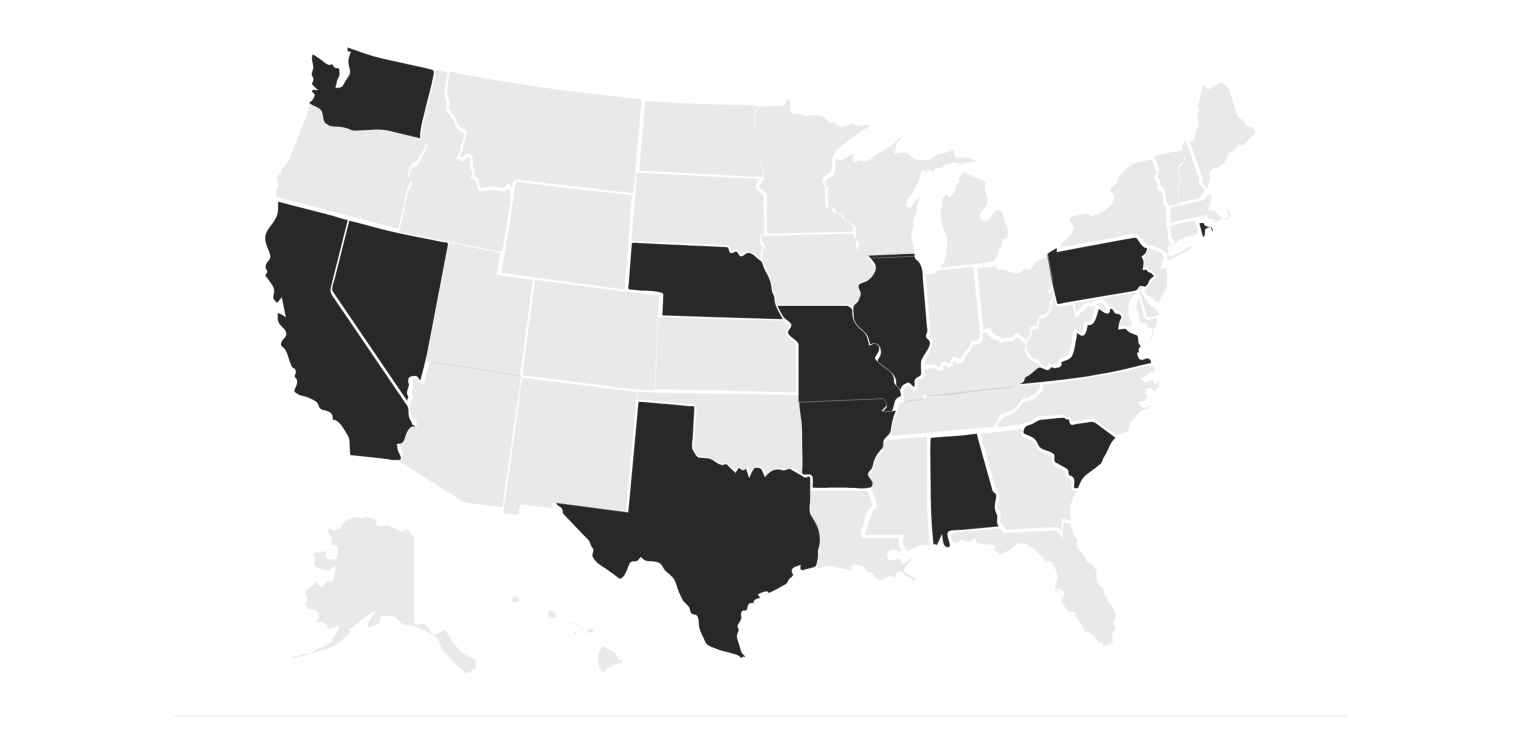 scroll, scrollTop: 2764, scrollLeft: 0, axis: vertical 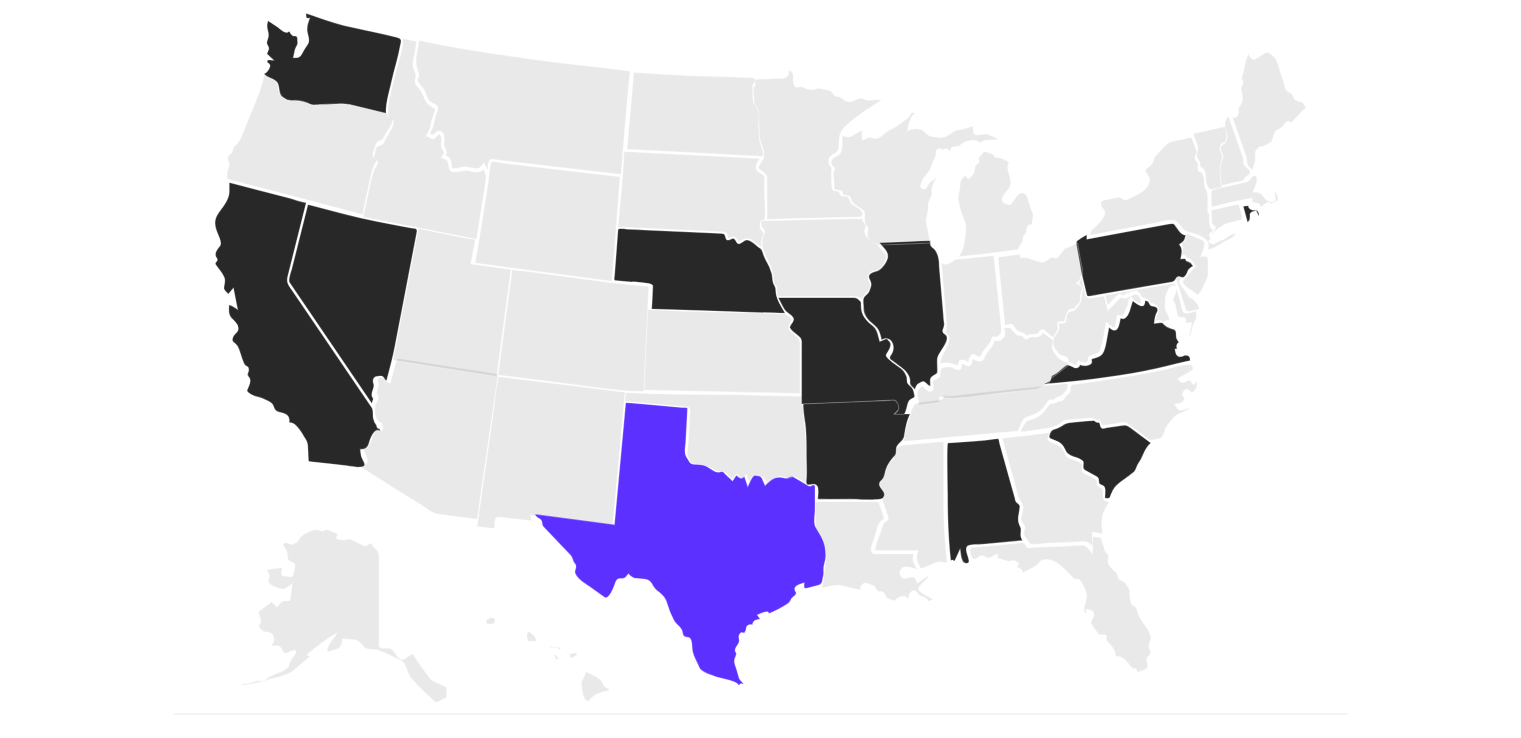 click 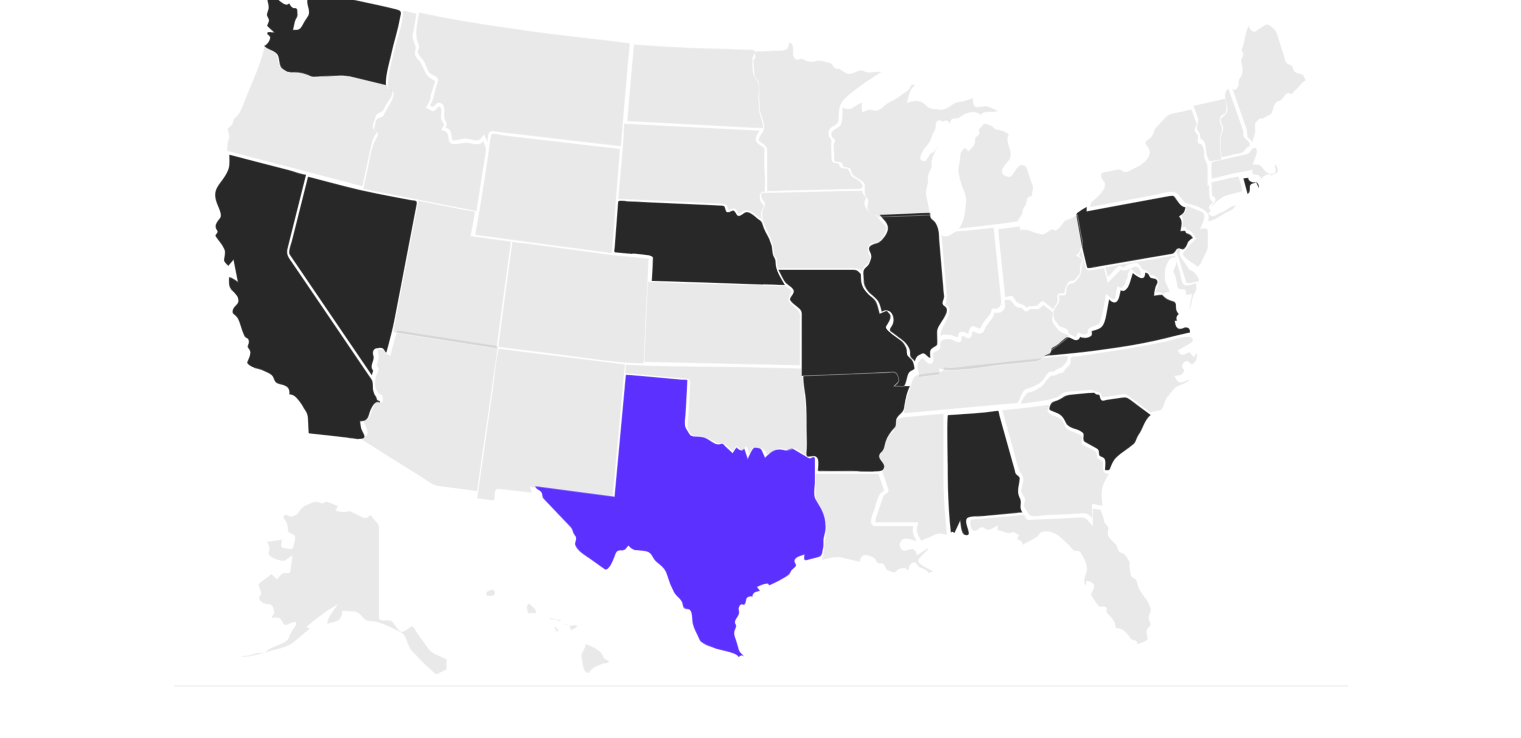 scroll, scrollTop: 2796, scrollLeft: 0, axis: vertical 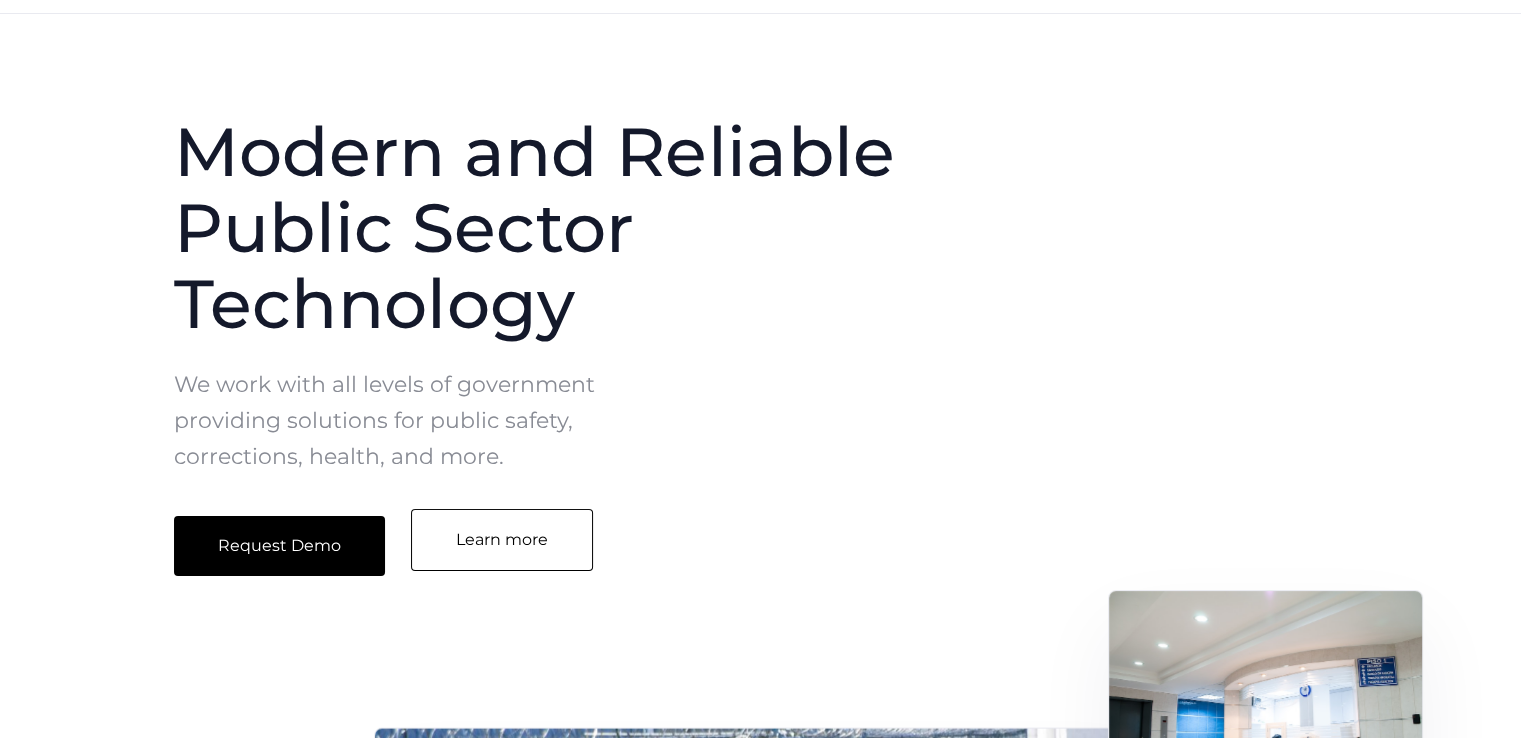 click on "Learn more" at bounding box center (502, 540) 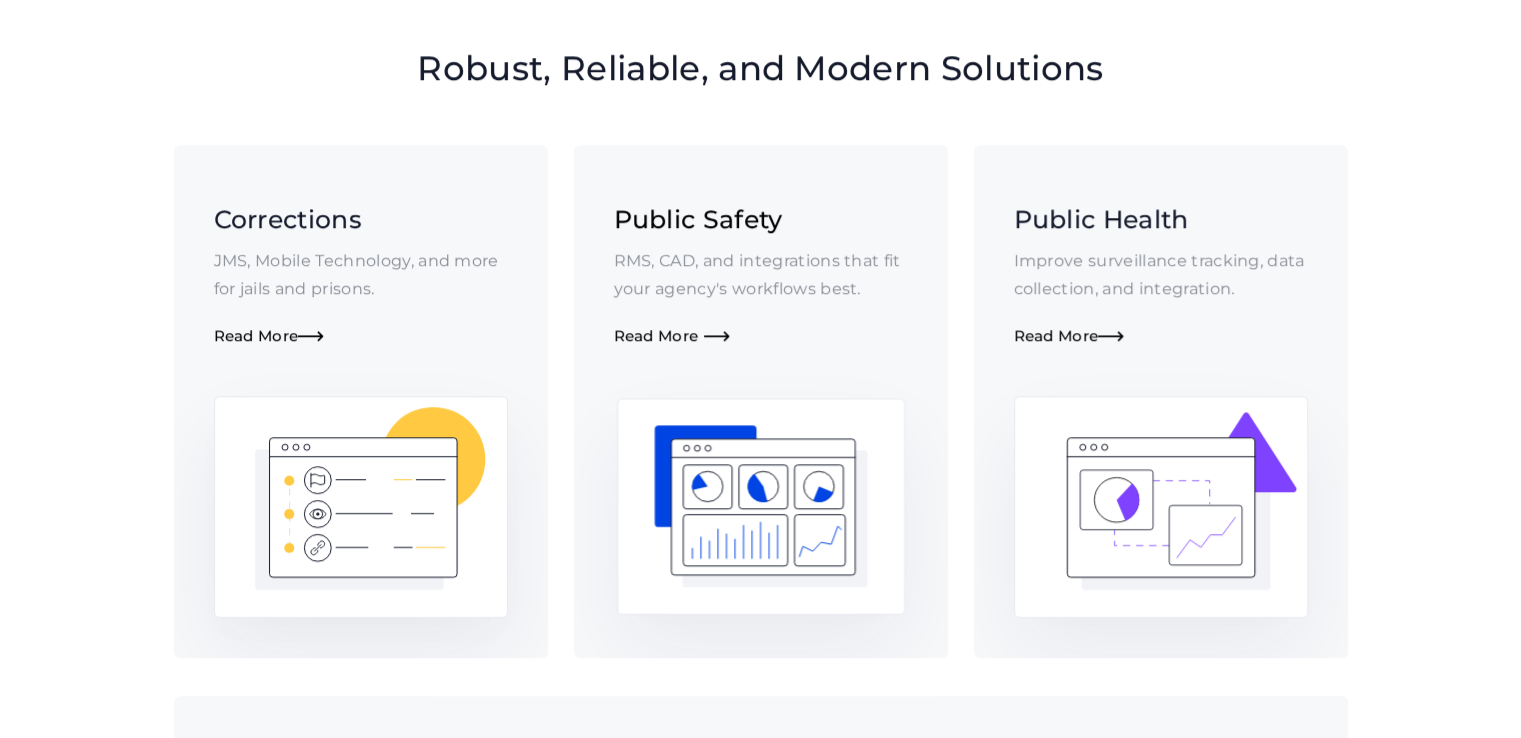 scroll, scrollTop: 1435, scrollLeft: 0, axis: vertical 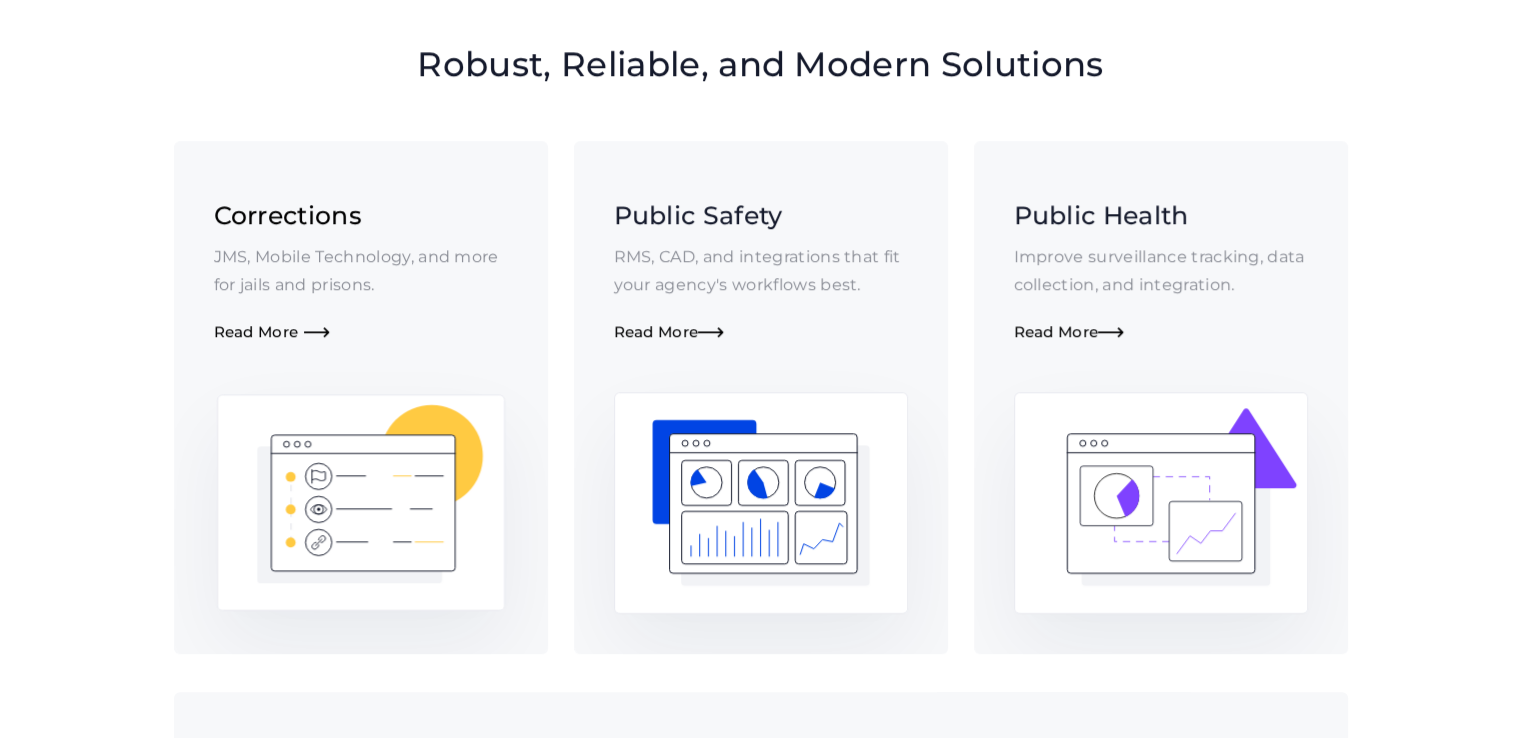 click on "Read More    " at bounding box center (361, 332) 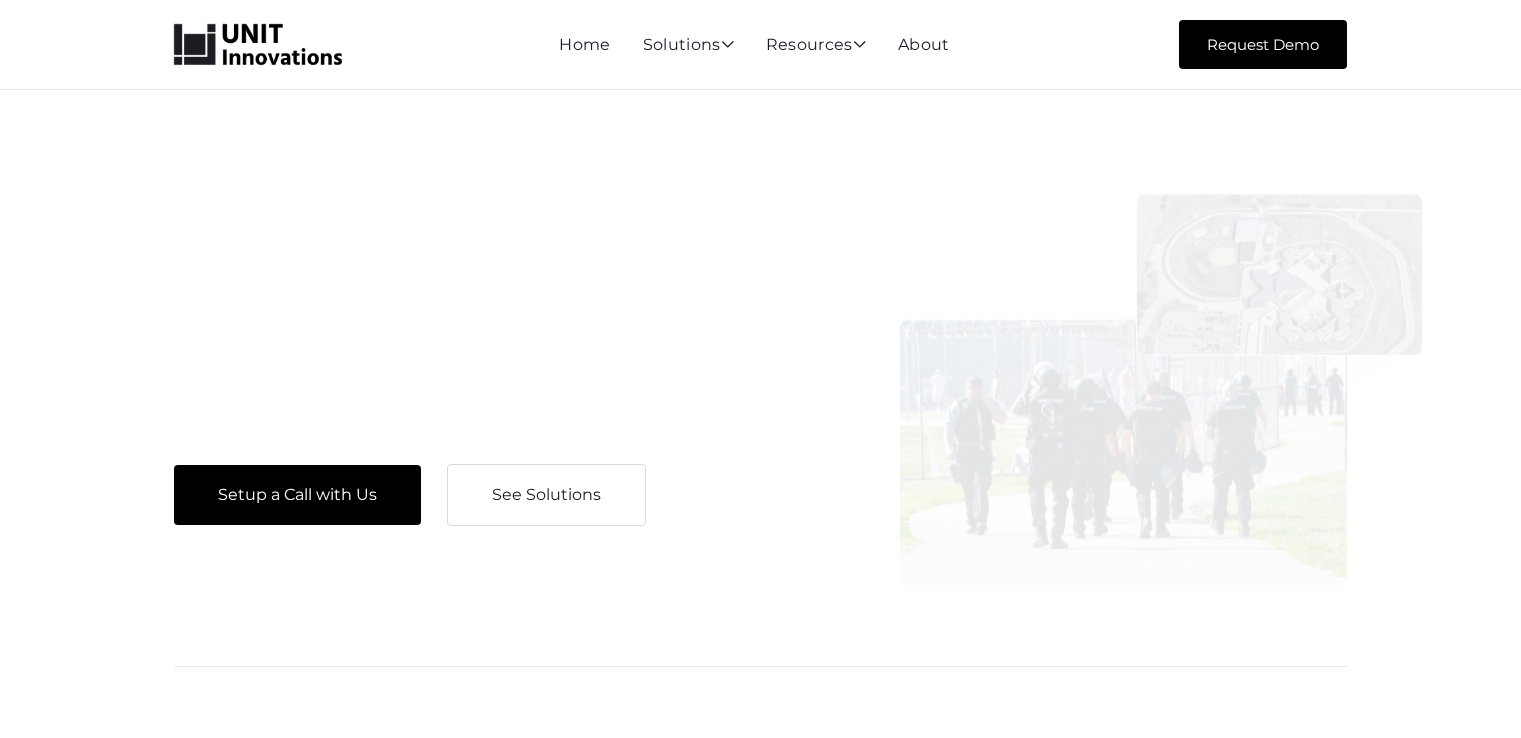 scroll, scrollTop: 0, scrollLeft: 0, axis: both 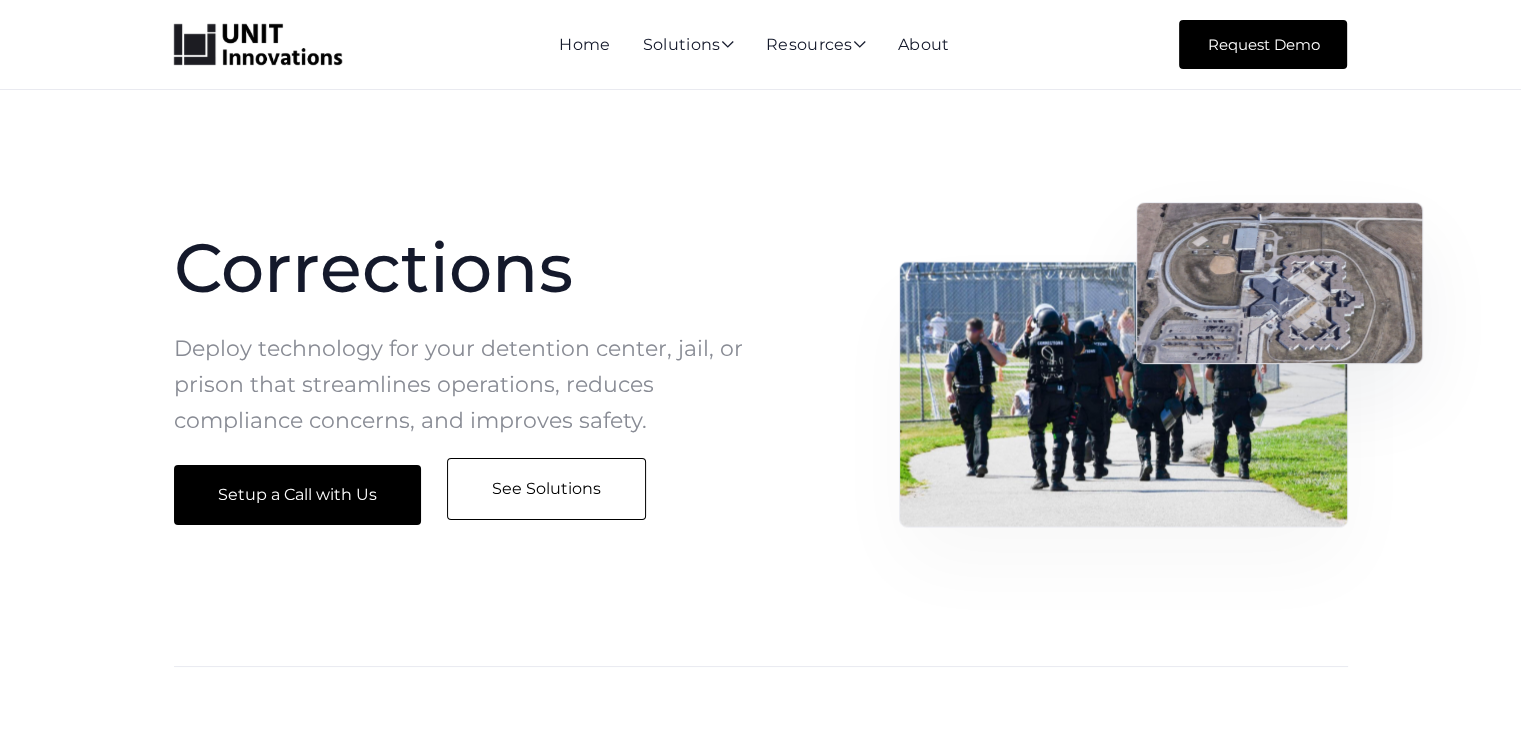 drag, startPoint x: 539, startPoint y: 503, endPoint x: 524, endPoint y: 488, distance: 21.213203 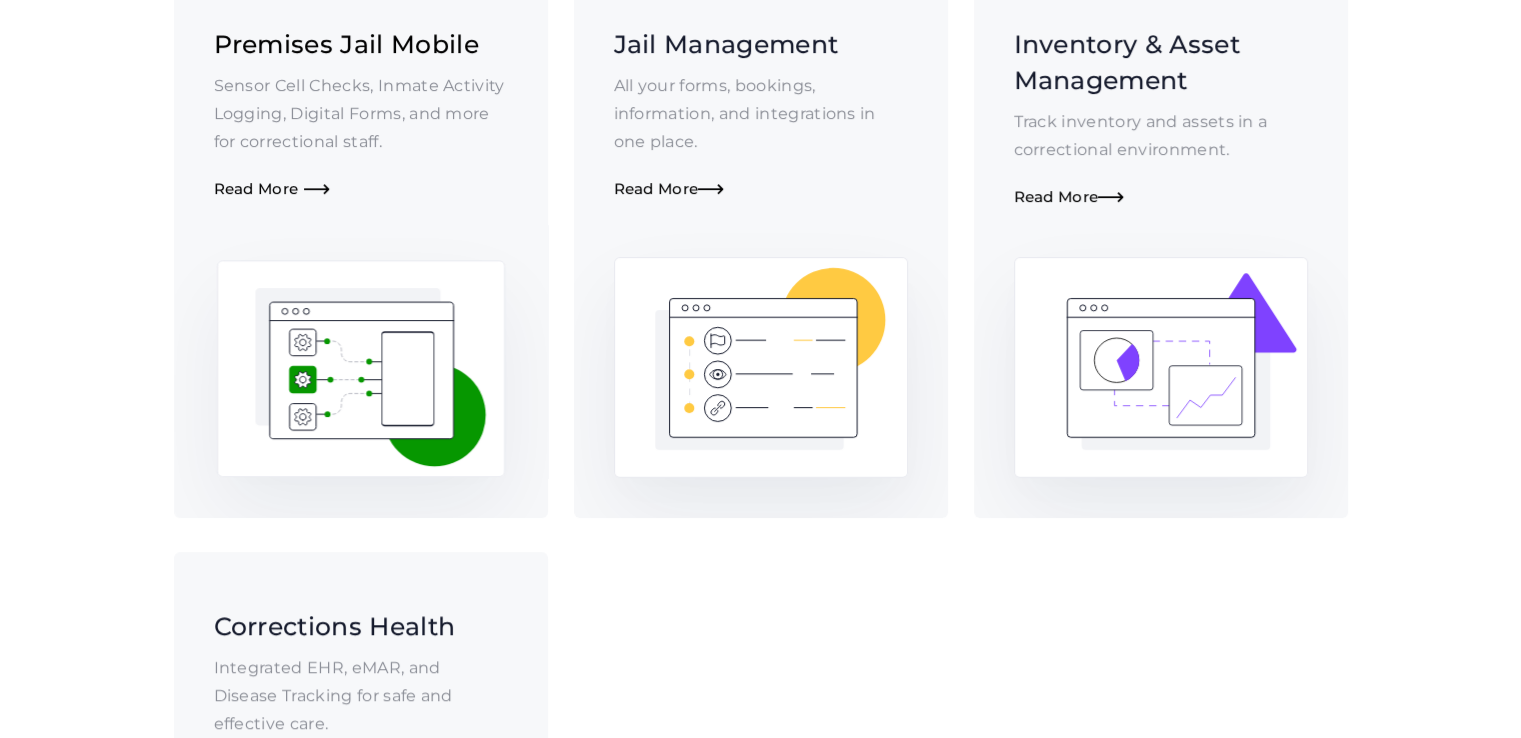 scroll, scrollTop: 886, scrollLeft: 0, axis: vertical 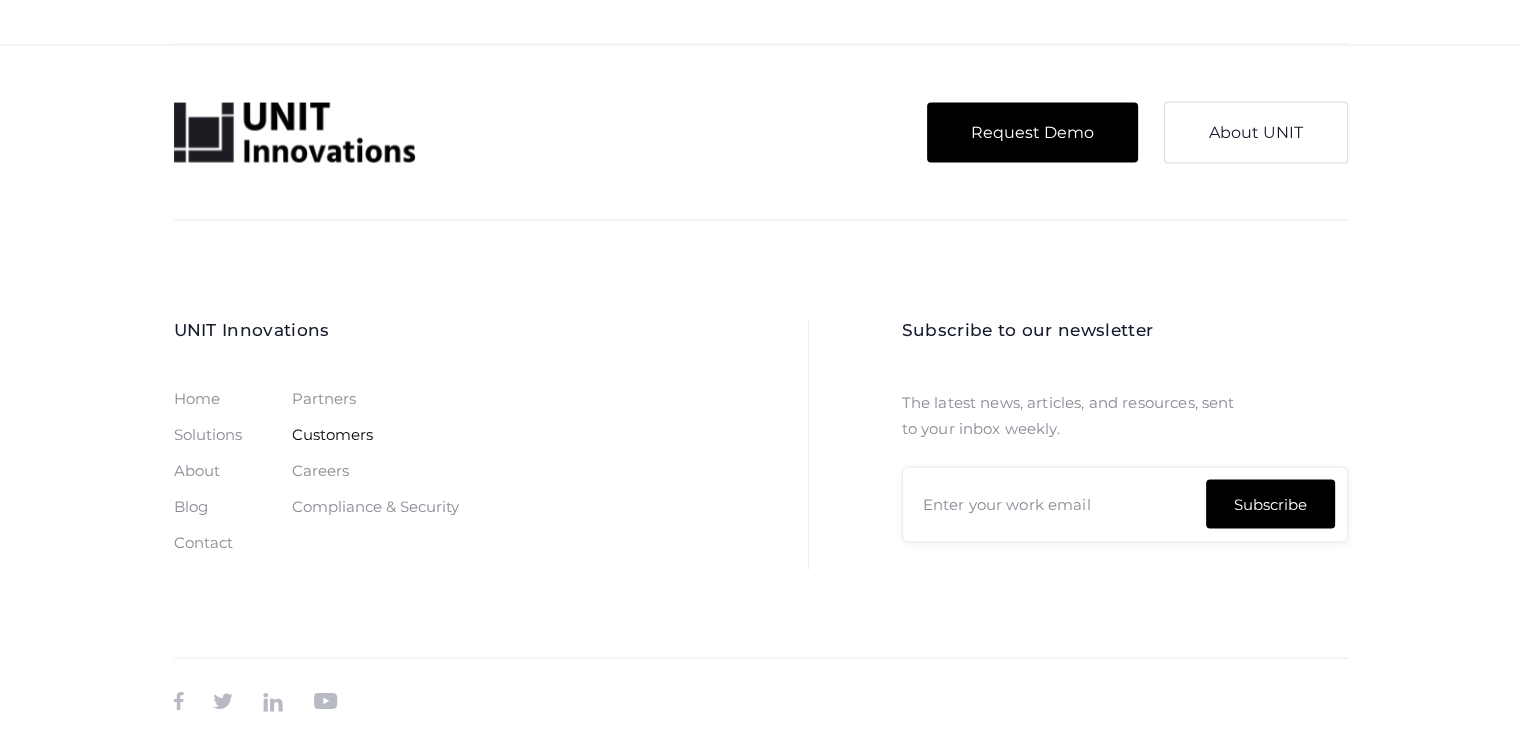 click on "Customers" at bounding box center [332, 435] 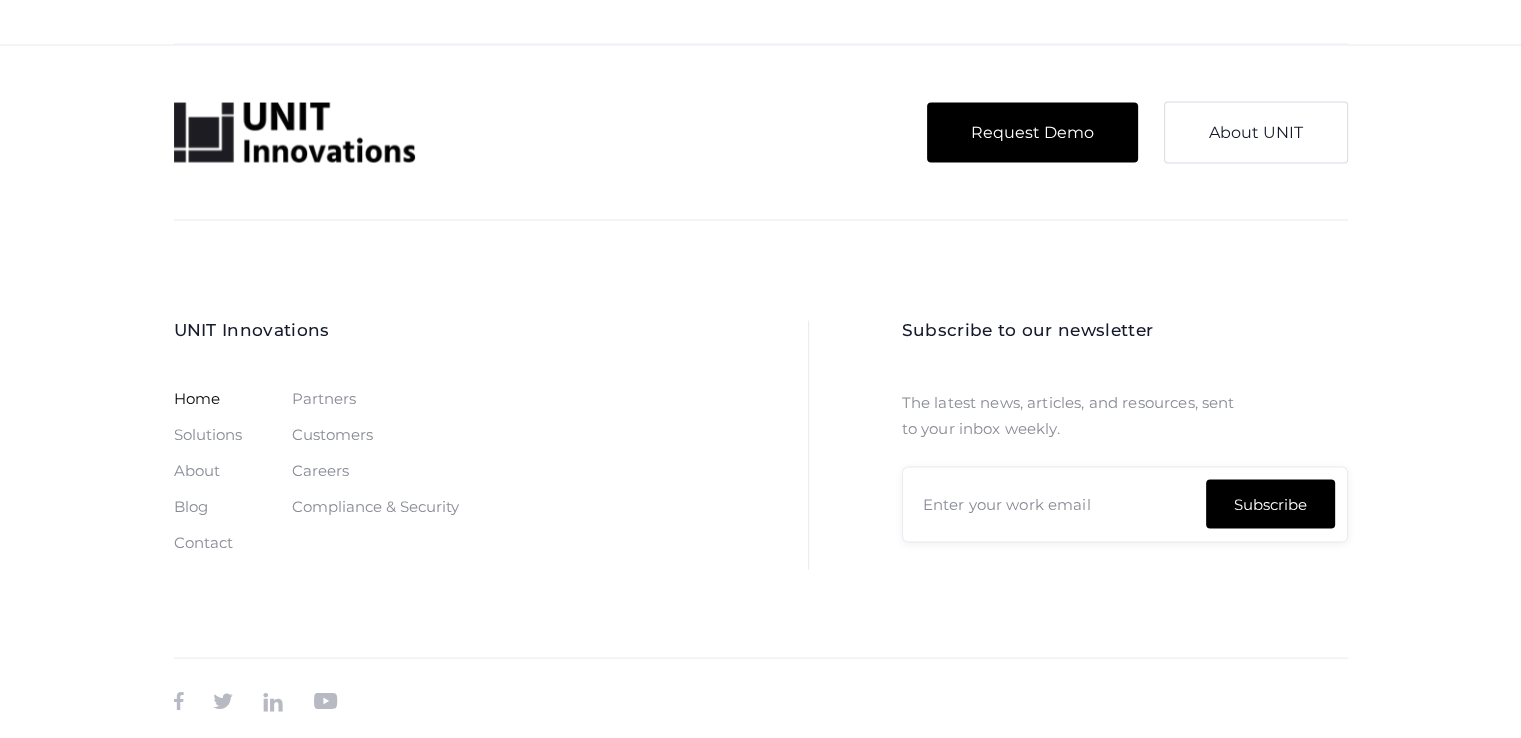 click on "Home" at bounding box center [197, 399] 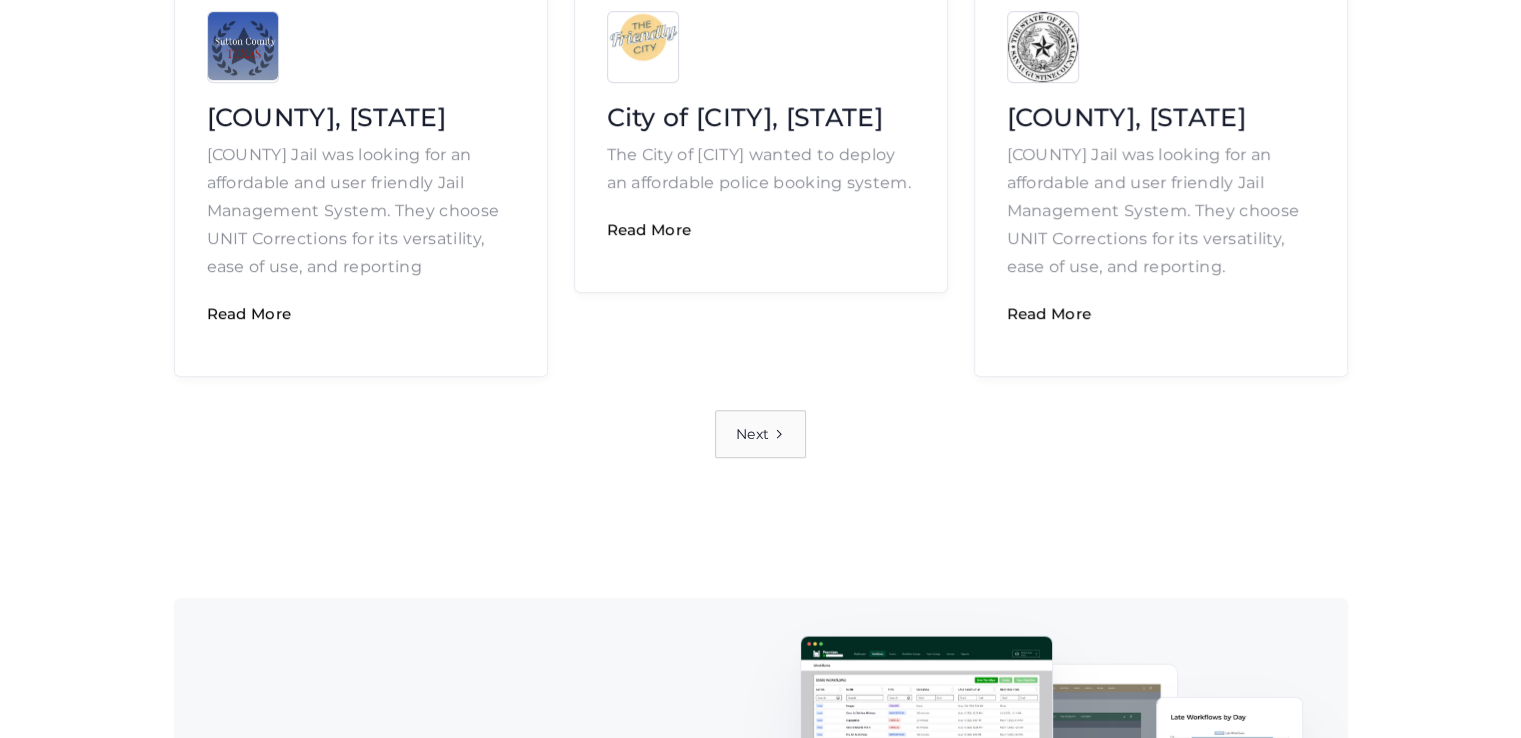 scroll, scrollTop: 1300, scrollLeft: 0, axis: vertical 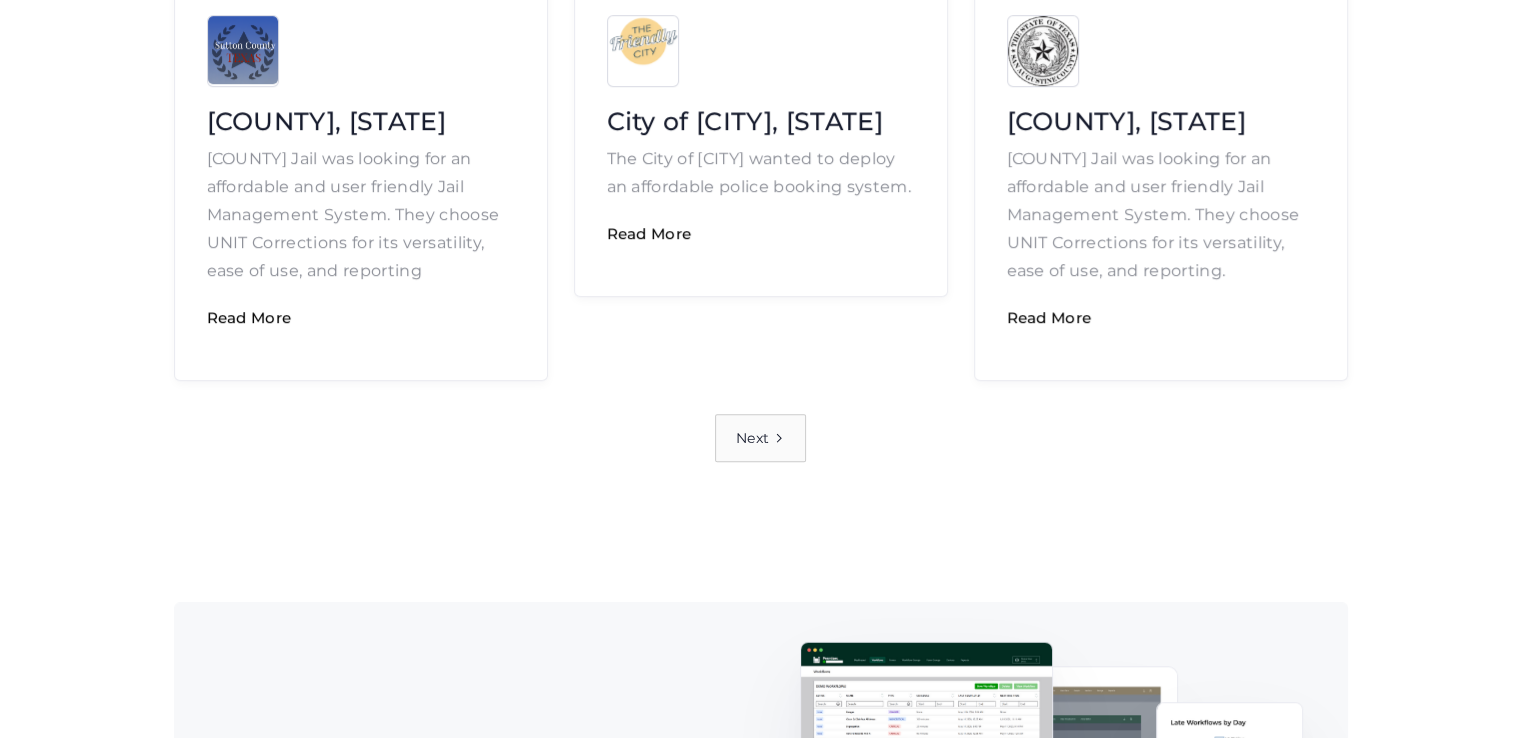 click on "Next" at bounding box center [760, 438] 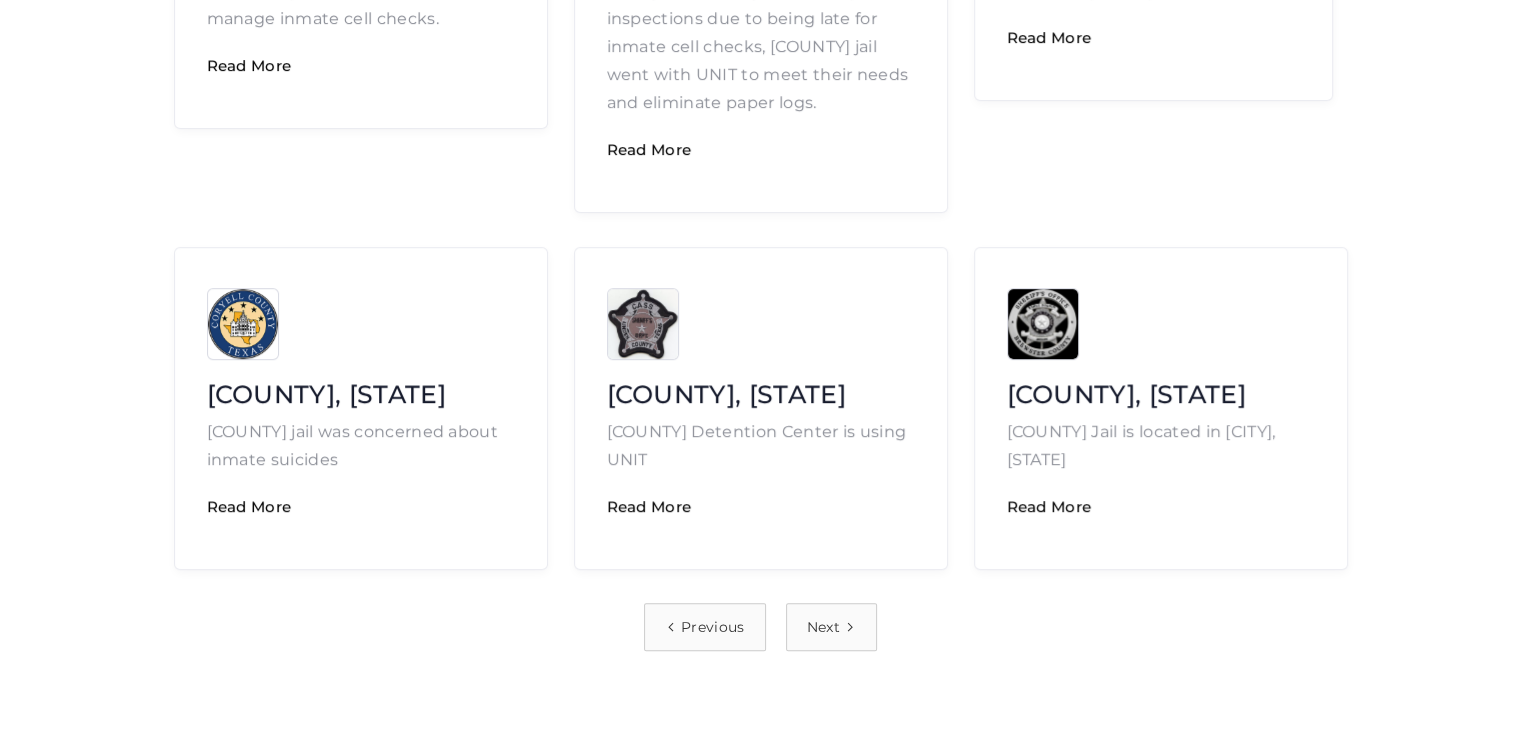 scroll, scrollTop: 1172, scrollLeft: 0, axis: vertical 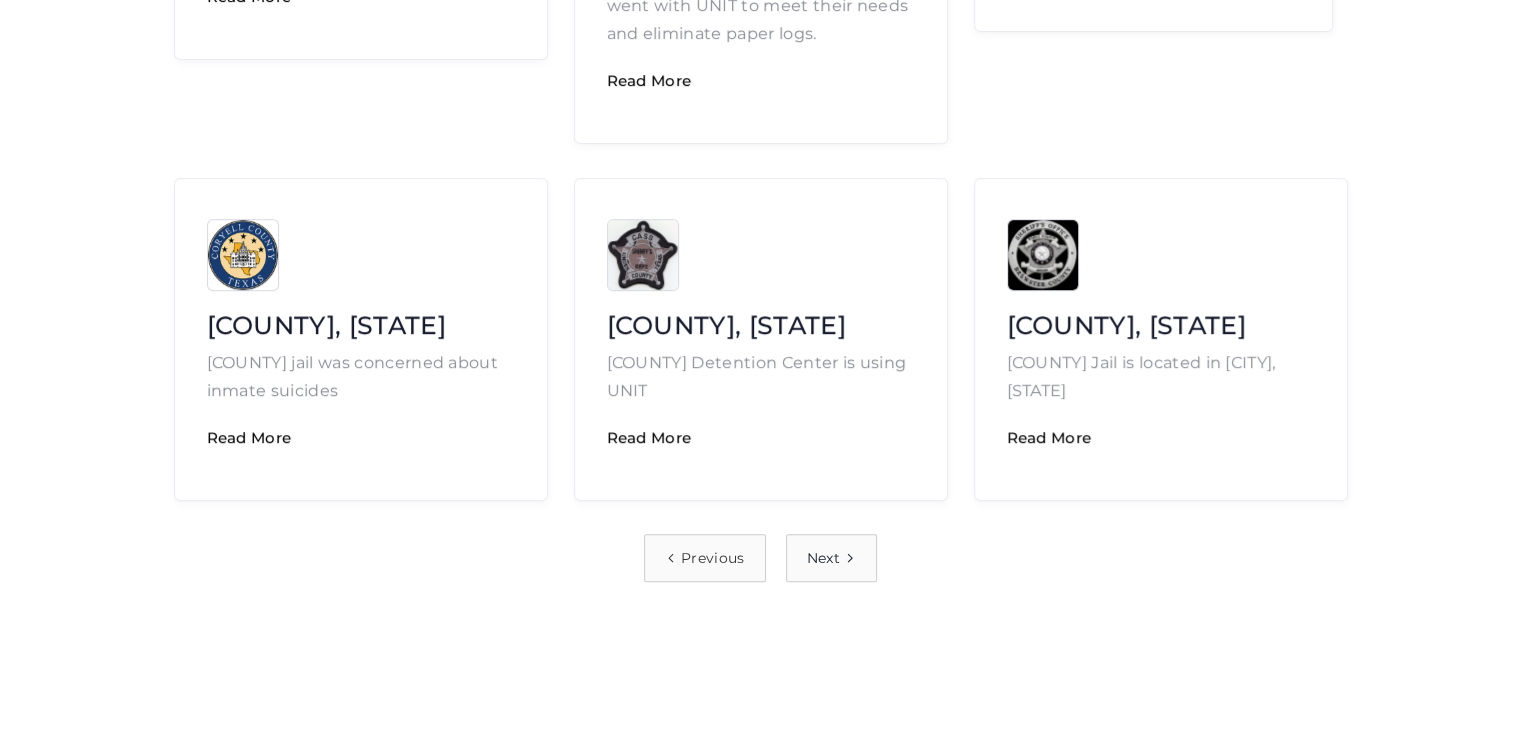click on "Next" at bounding box center (831, 558) 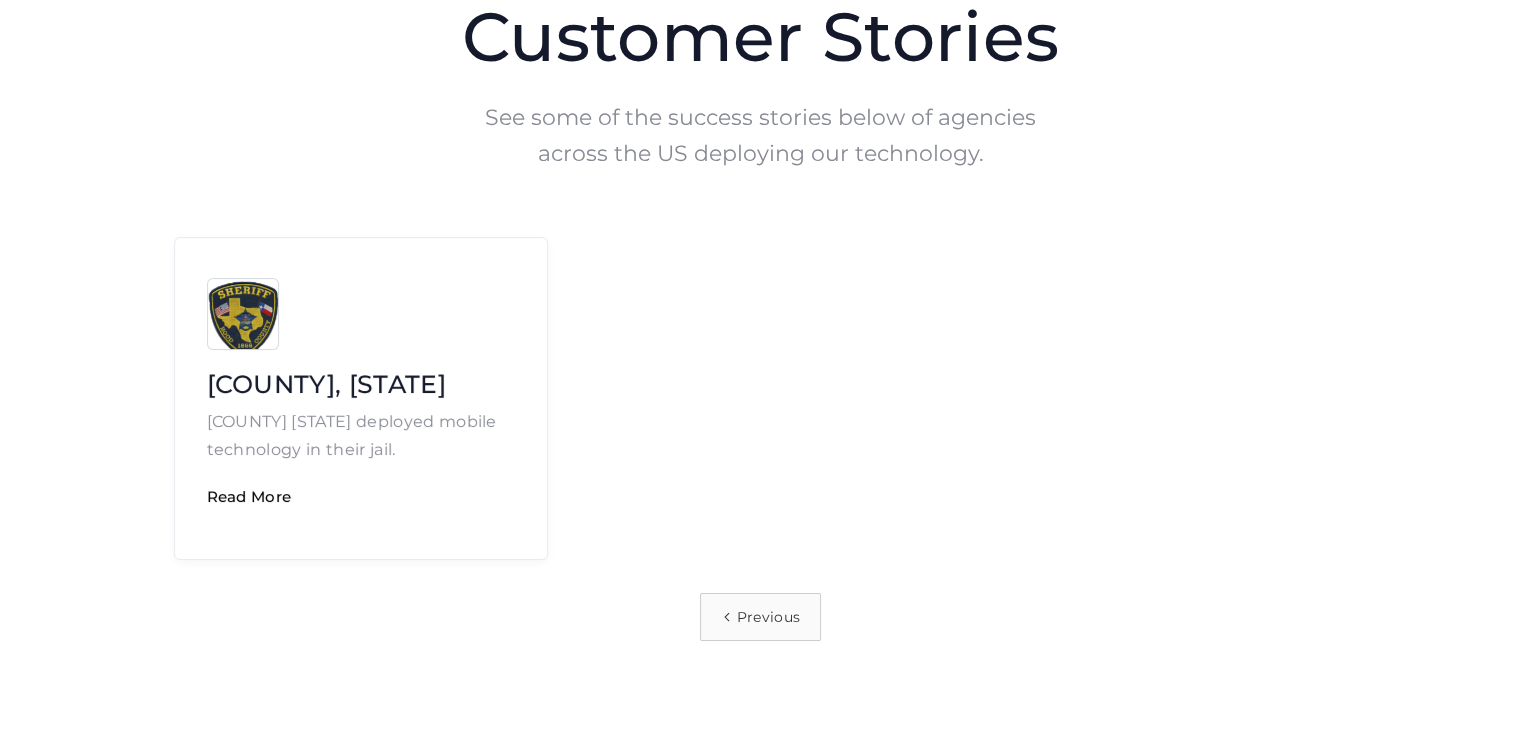 scroll, scrollTop: 232, scrollLeft: 0, axis: vertical 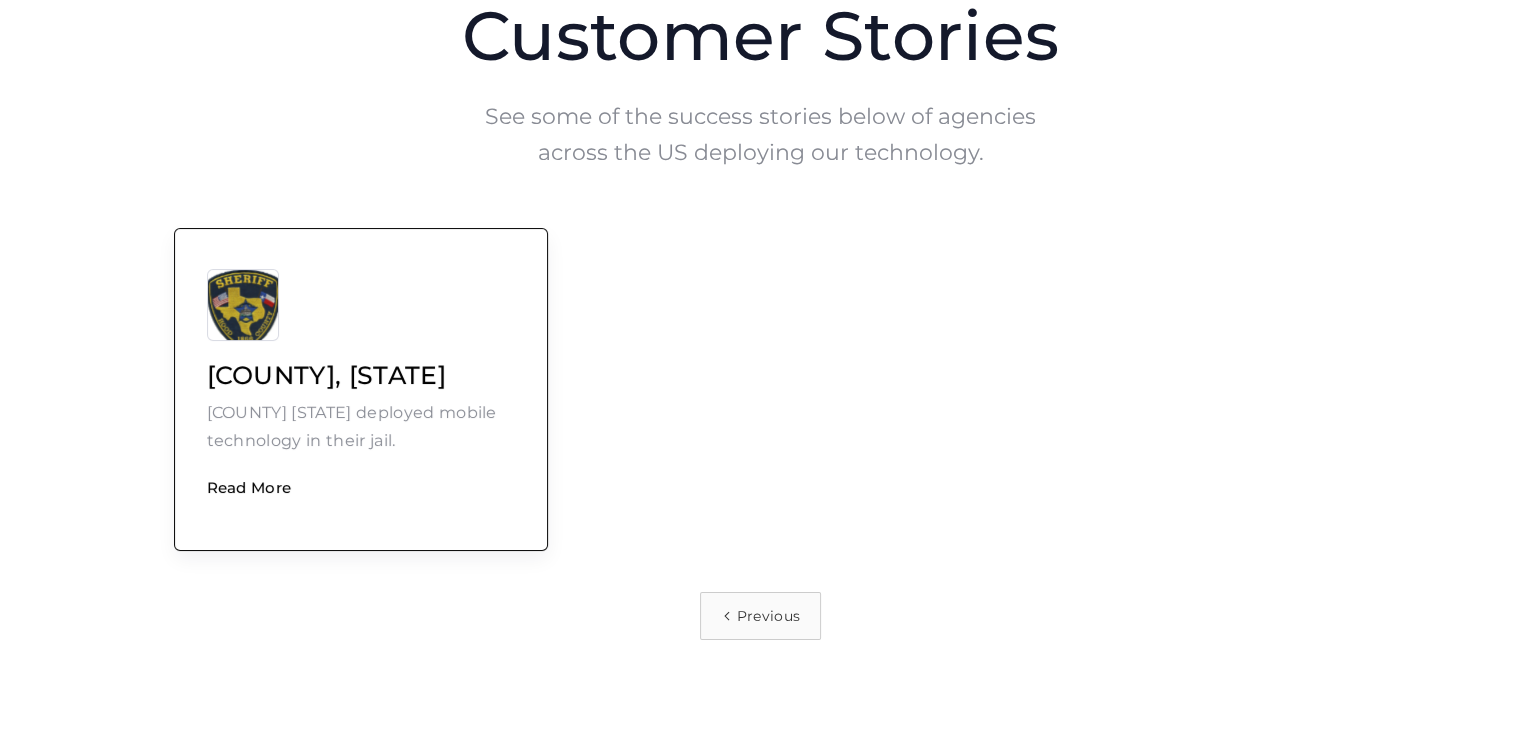 click on "Read More" at bounding box center [361, 487] 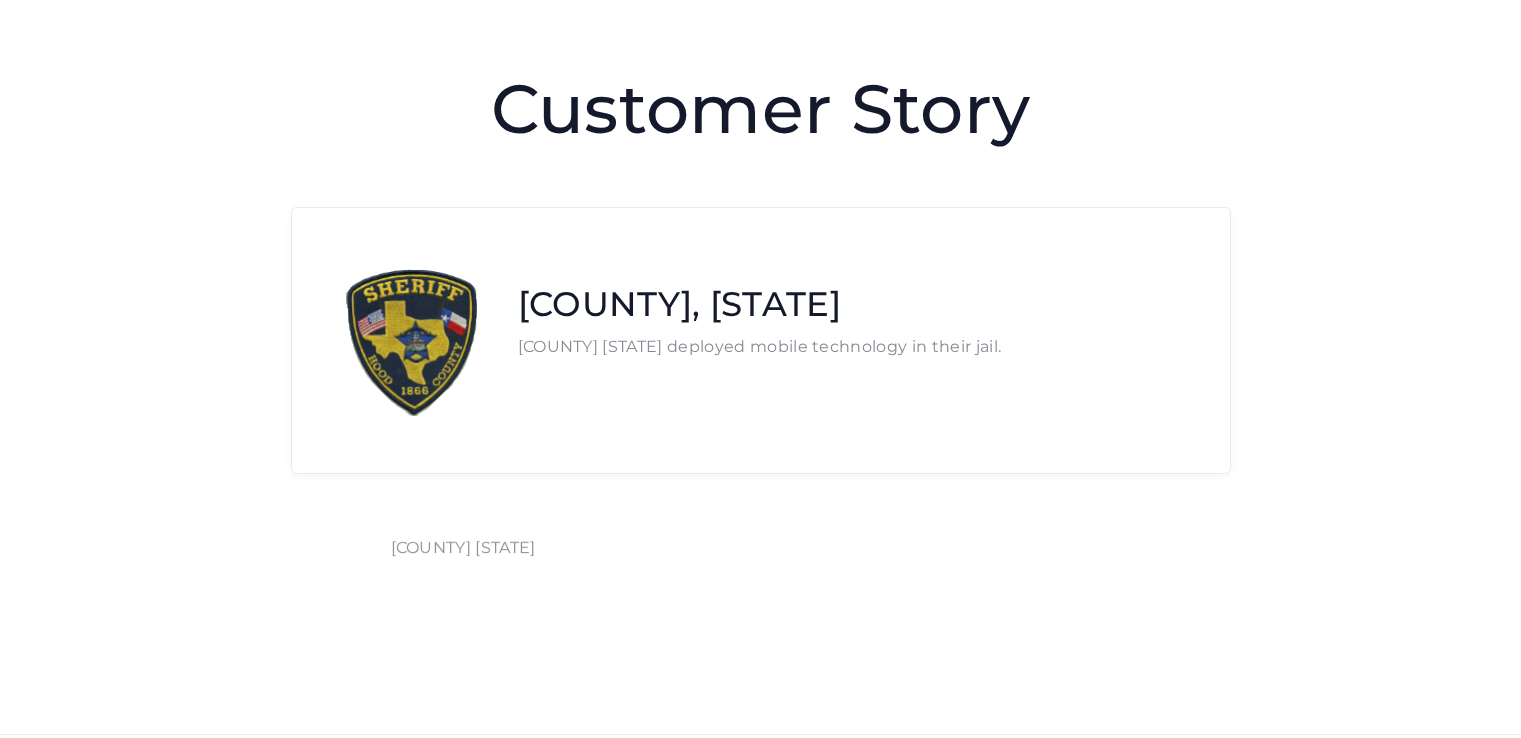 scroll, scrollTop: 164, scrollLeft: 0, axis: vertical 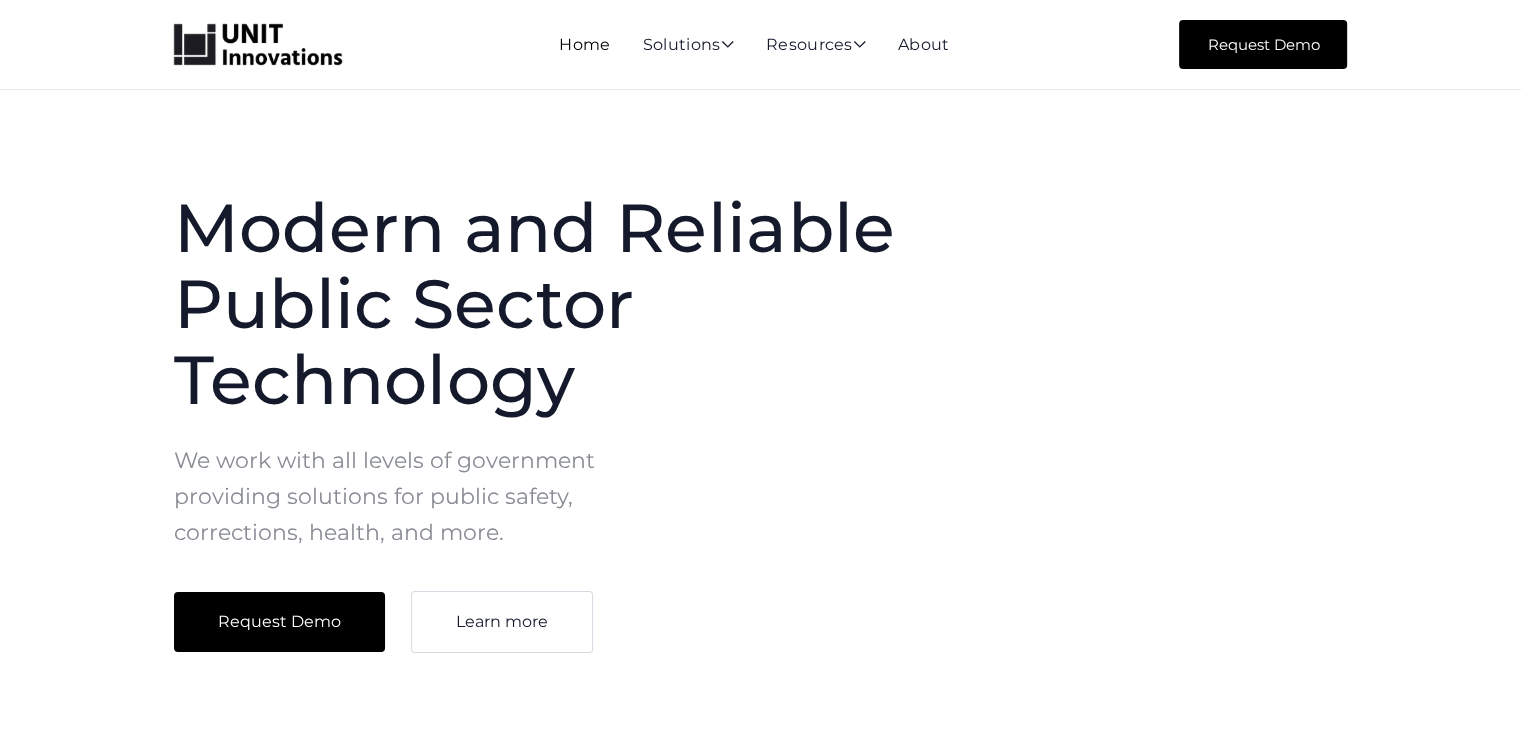 click on "Home" at bounding box center (584, 44) 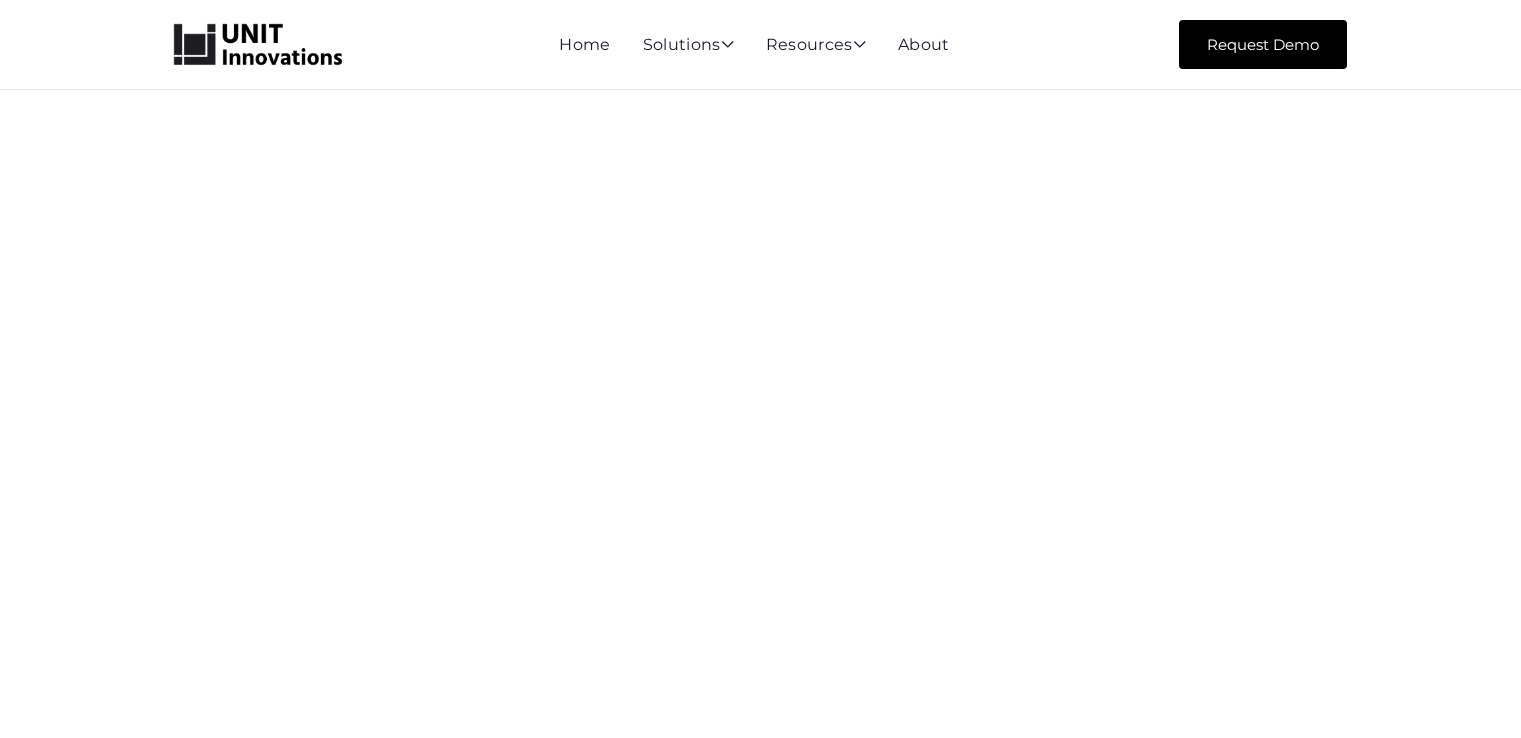 scroll, scrollTop: 0, scrollLeft: 0, axis: both 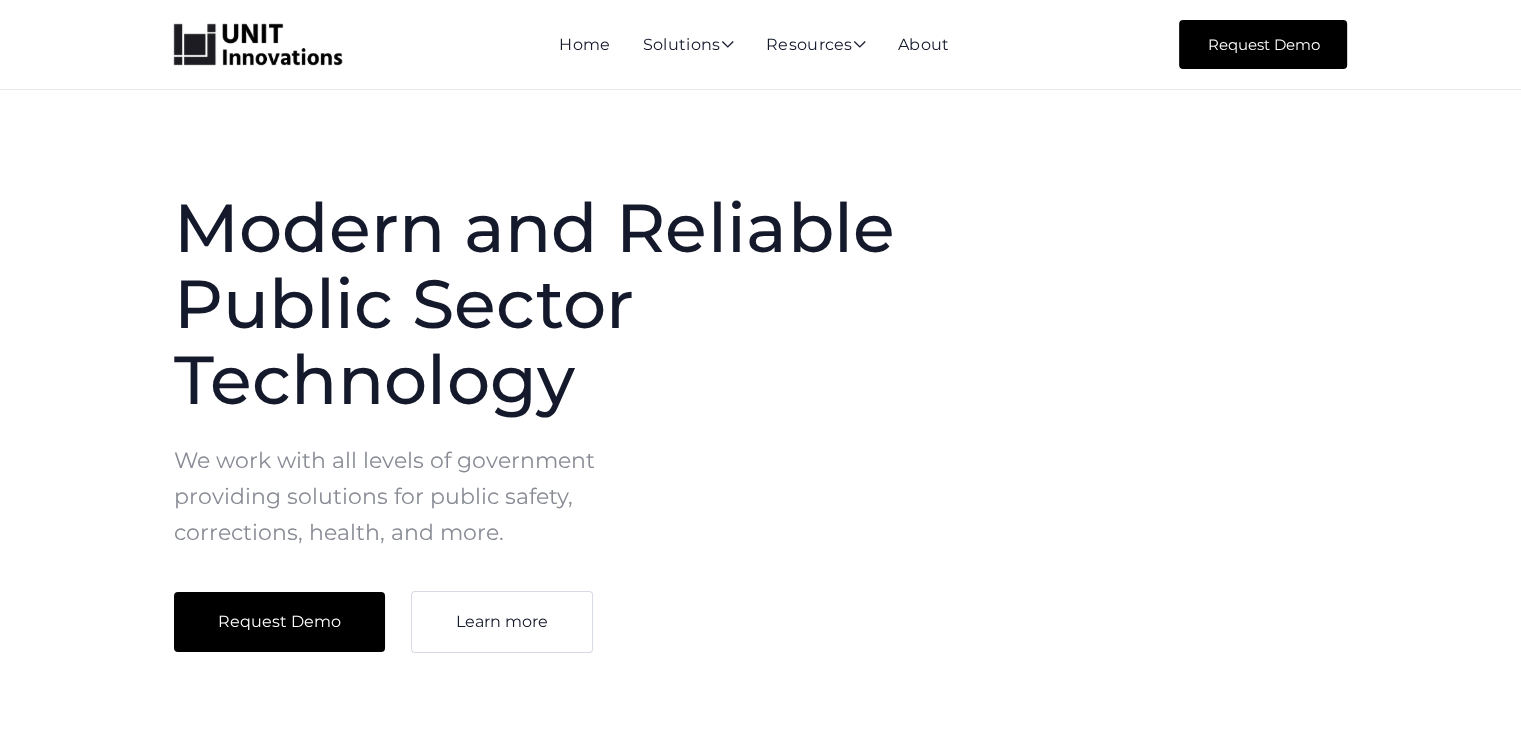 click on "Modern and Reliable Public Sector Technology" at bounding box center (583, 304) 